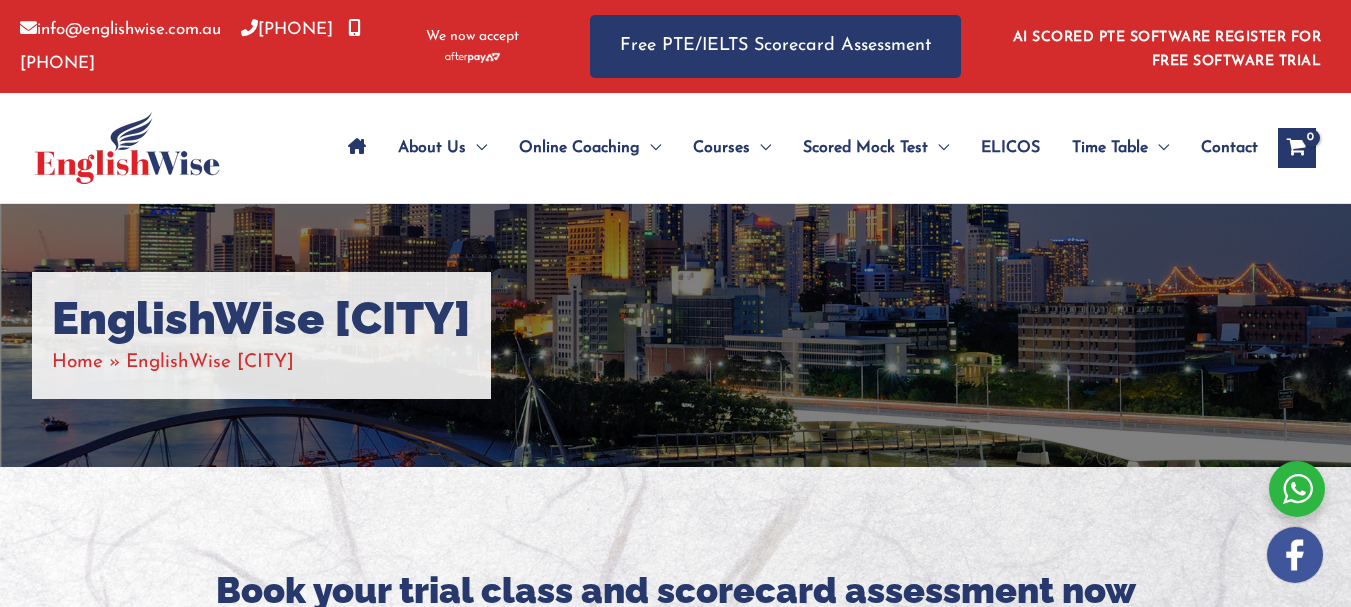 scroll, scrollTop: 0, scrollLeft: 0, axis: both 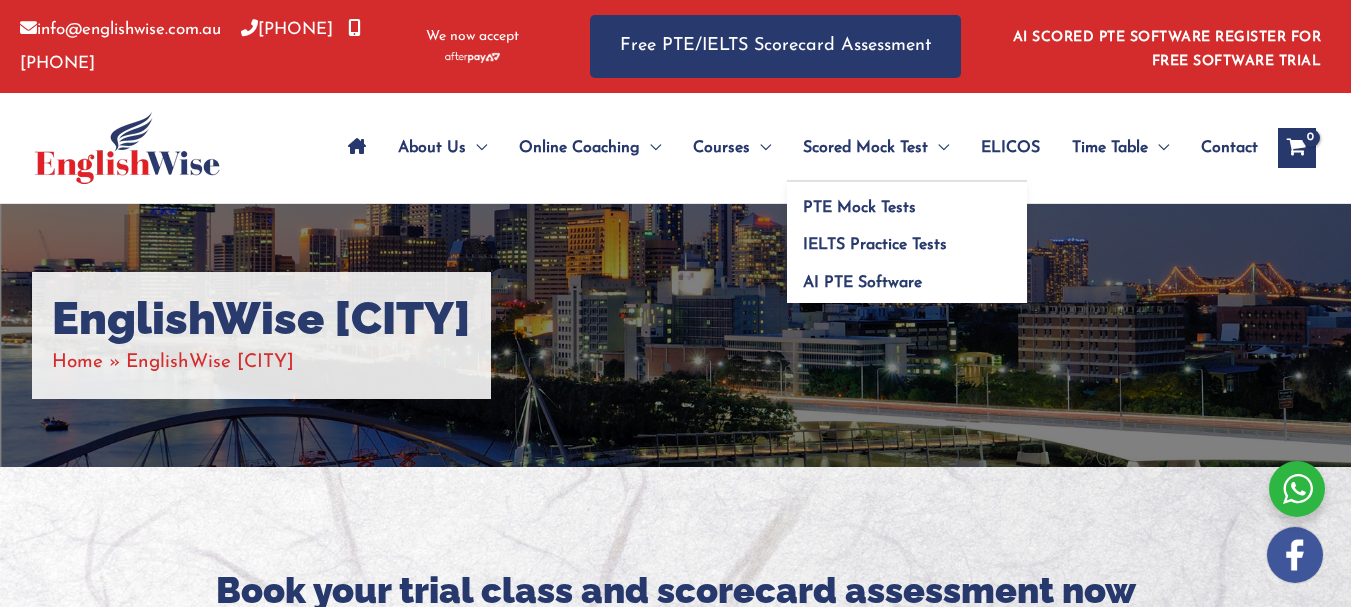 click on "PTE Mock Tests IELTS Practice Tests AI PTE Software" at bounding box center [907, 241] 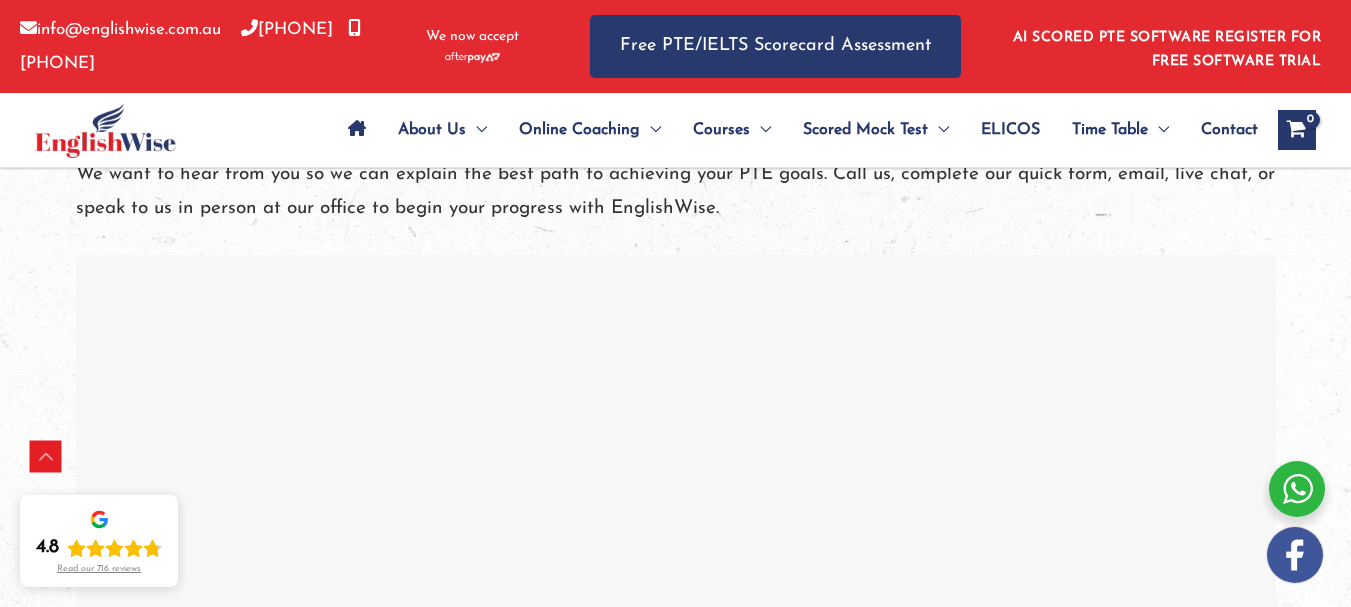 scroll, scrollTop: 3760, scrollLeft: 0, axis: vertical 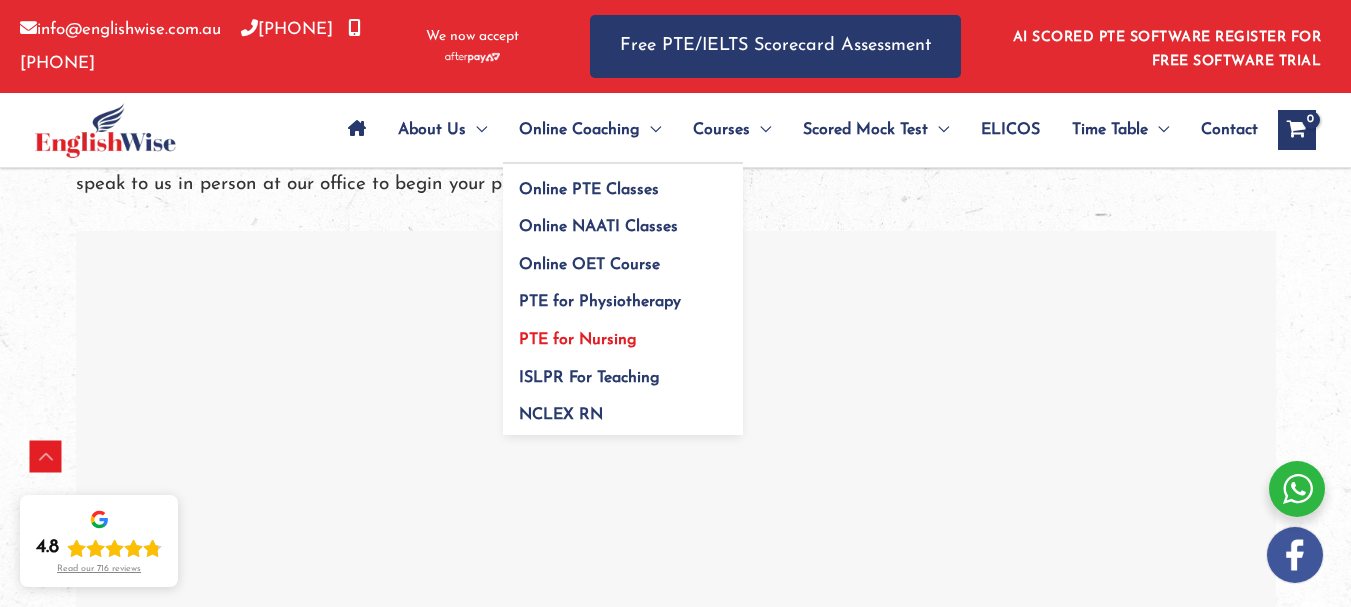 click on "PTE for Nursing" at bounding box center (578, 340) 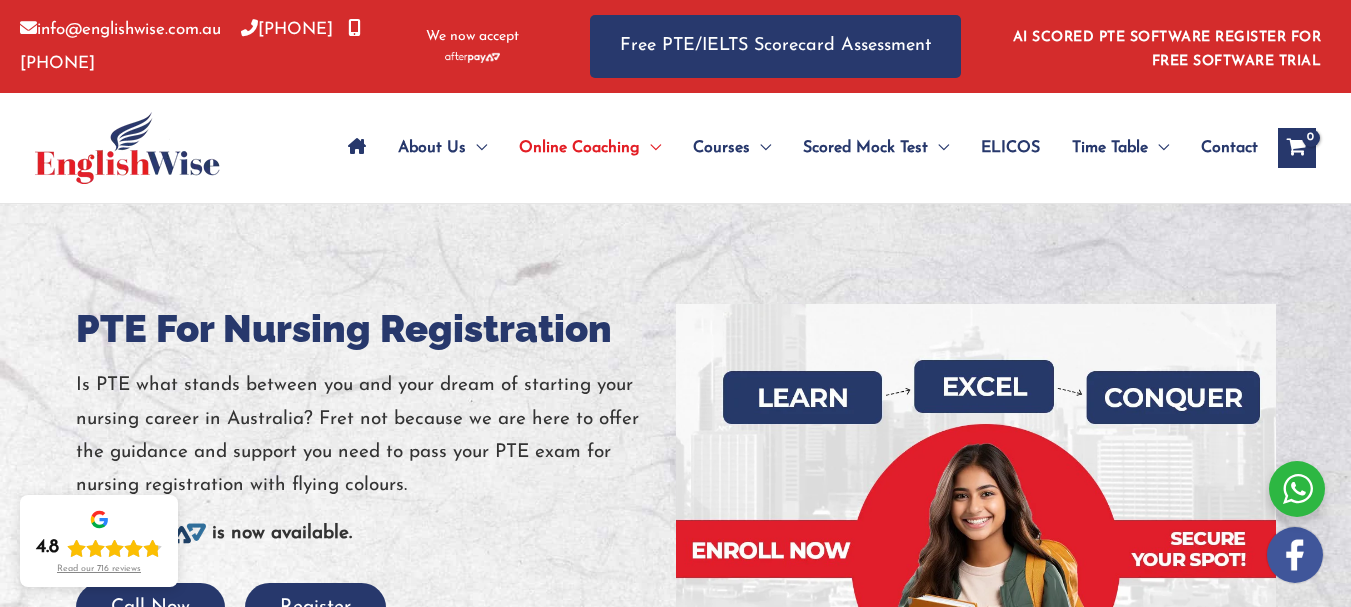 scroll, scrollTop: 256, scrollLeft: 0, axis: vertical 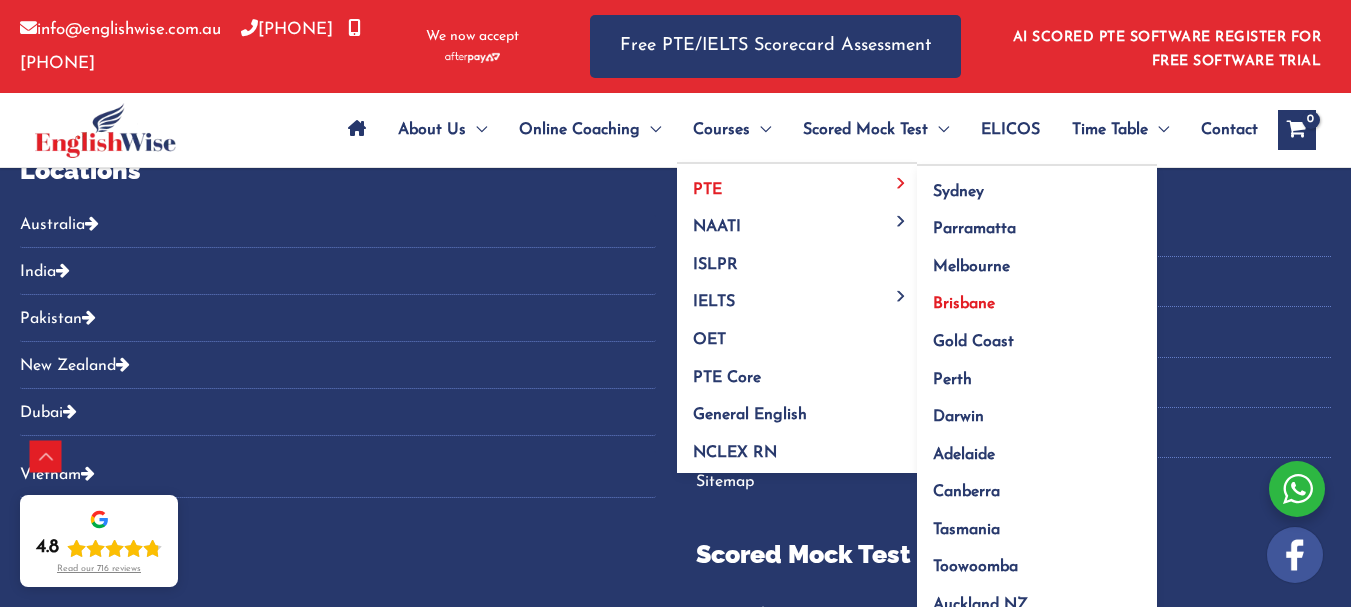 click on "Brisbane" at bounding box center (964, 304) 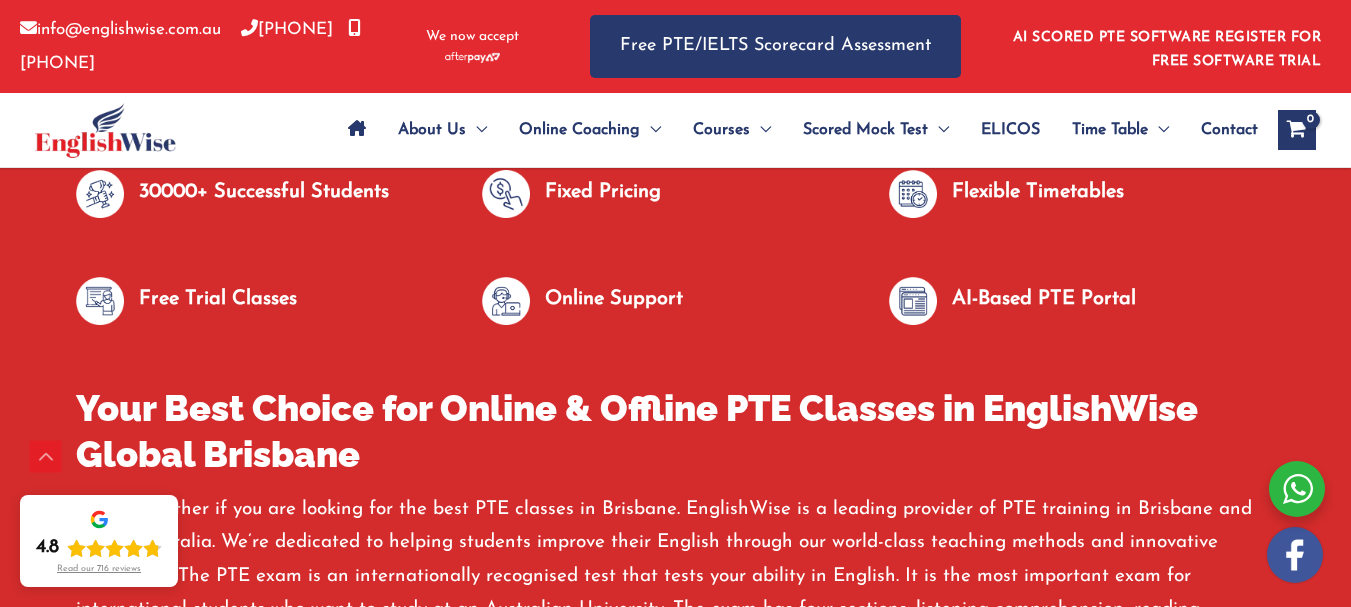 scroll, scrollTop: 1216, scrollLeft: 0, axis: vertical 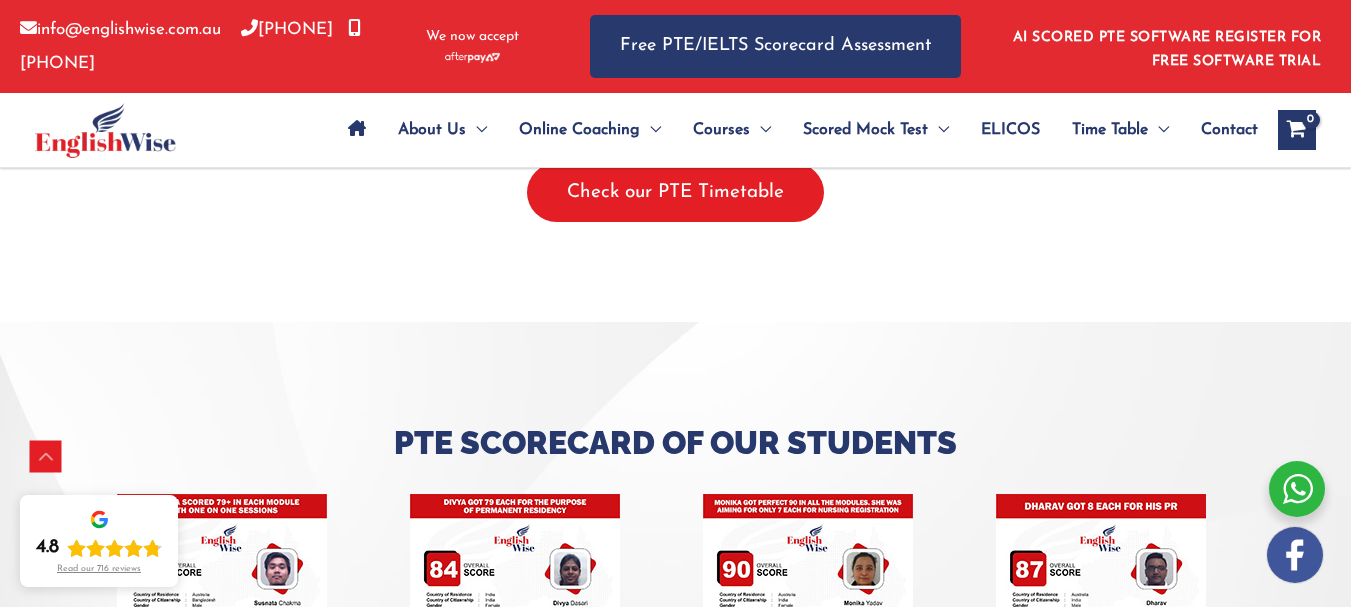 click on "Check our PTE Timetable" at bounding box center (675, 192) 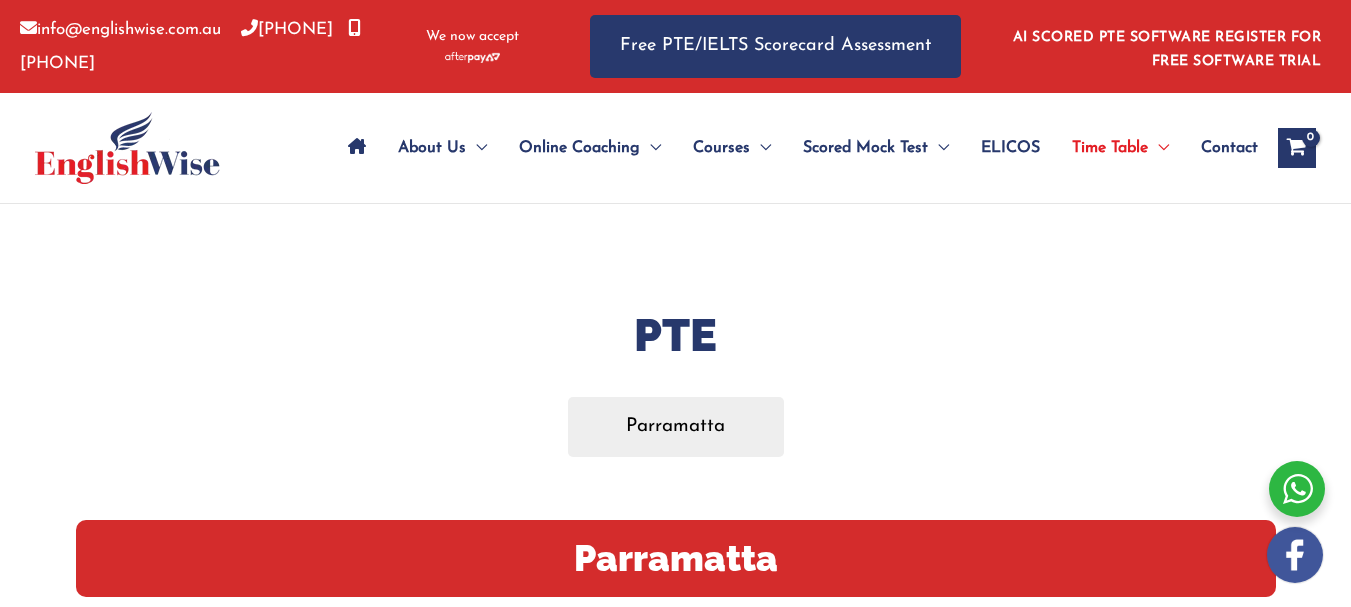 scroll, scrollTop: 0, scrollLeft: 0, axis: both 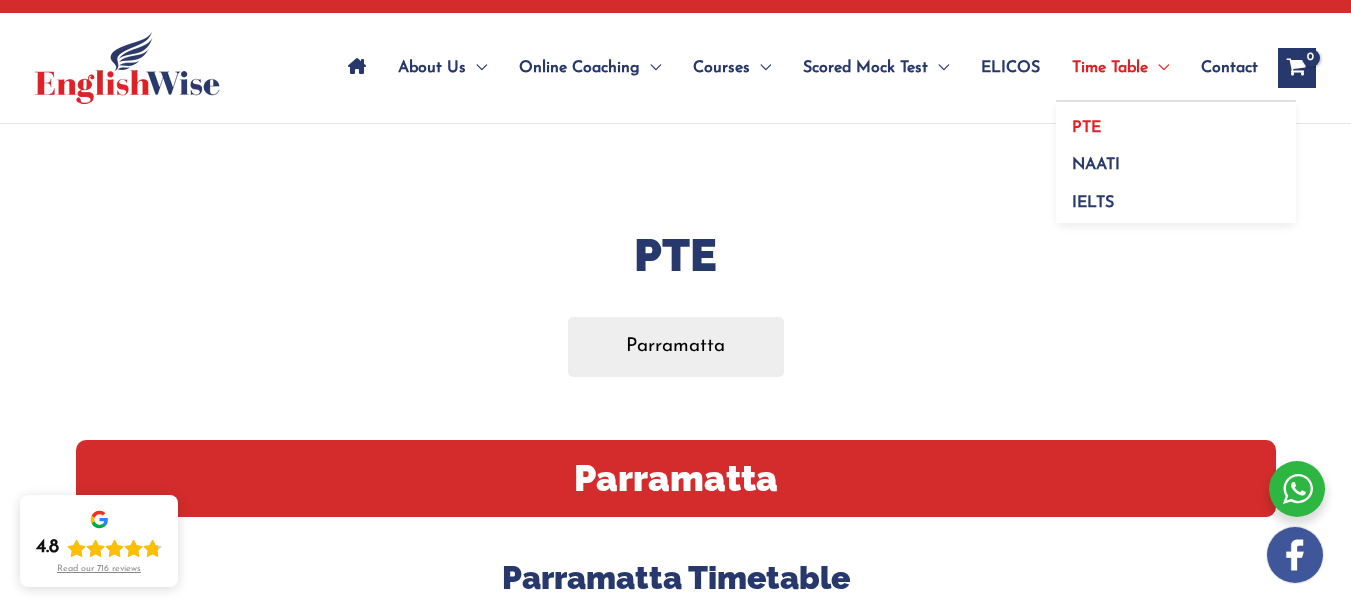 click on "PTE" at bounding box center (1086, 128) 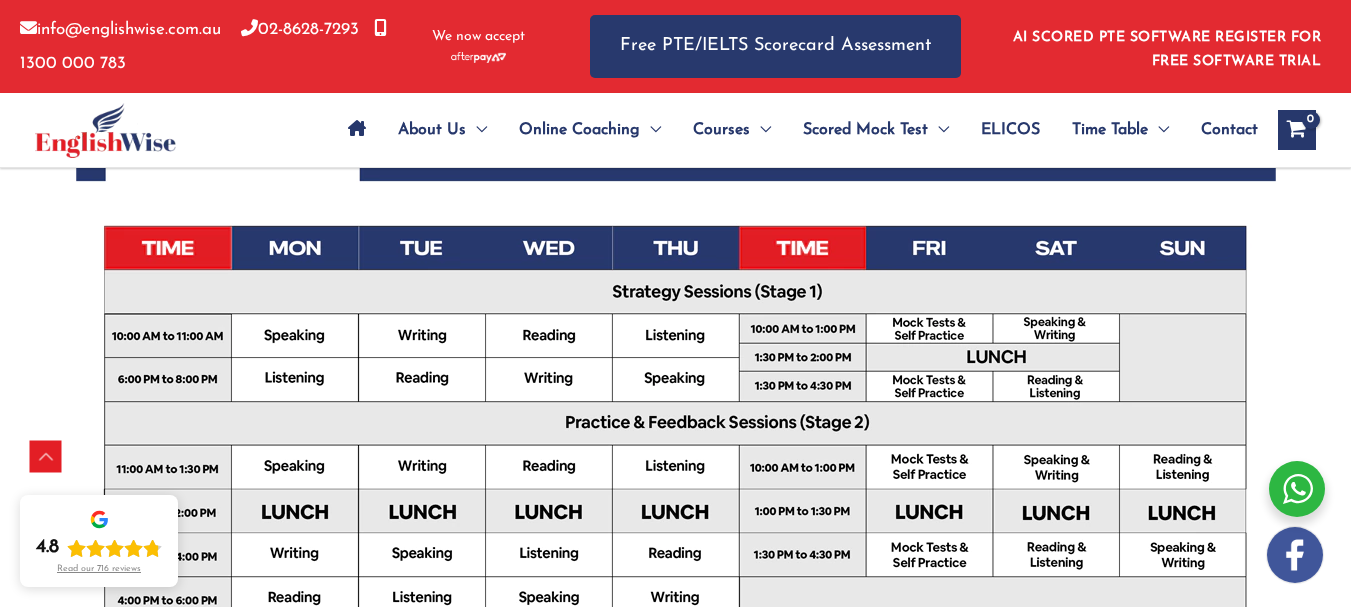 scroll, scrollTop: 776, scrollLeft: 0, axis: vertical 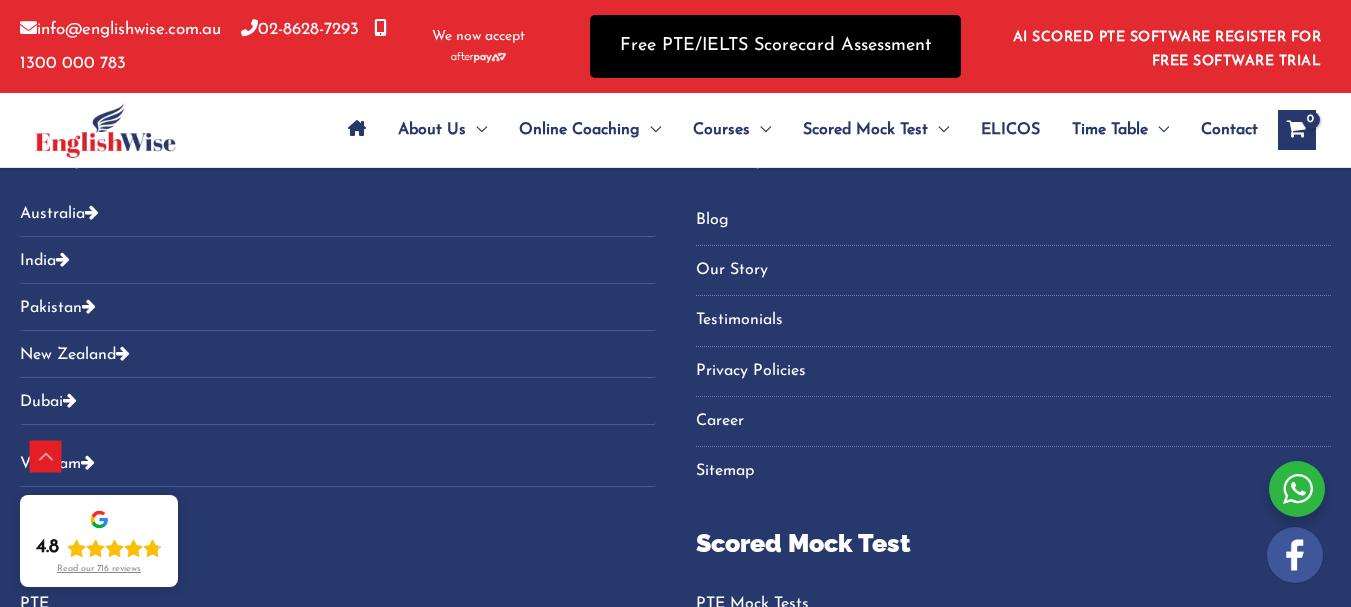 click on "Free PTE/IELTS Scorecard Assessment" at bounding box center (775, 46) 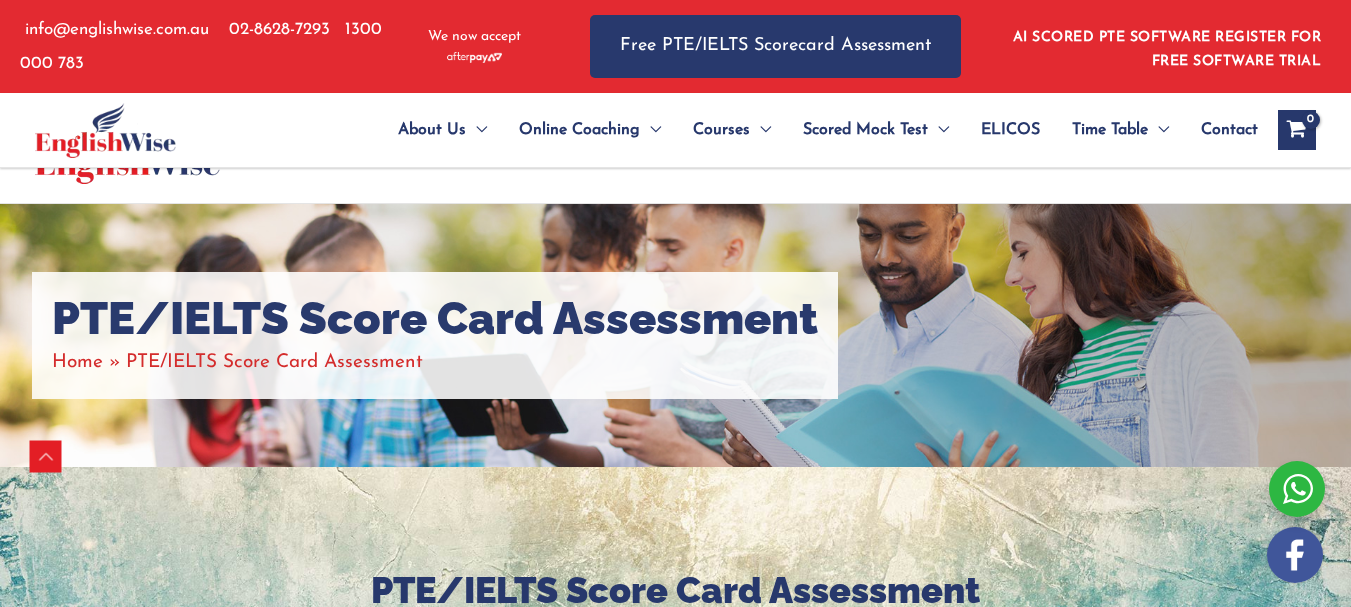 scroll, scrollTop: 496, scrollLeft: 0, axis: vertical 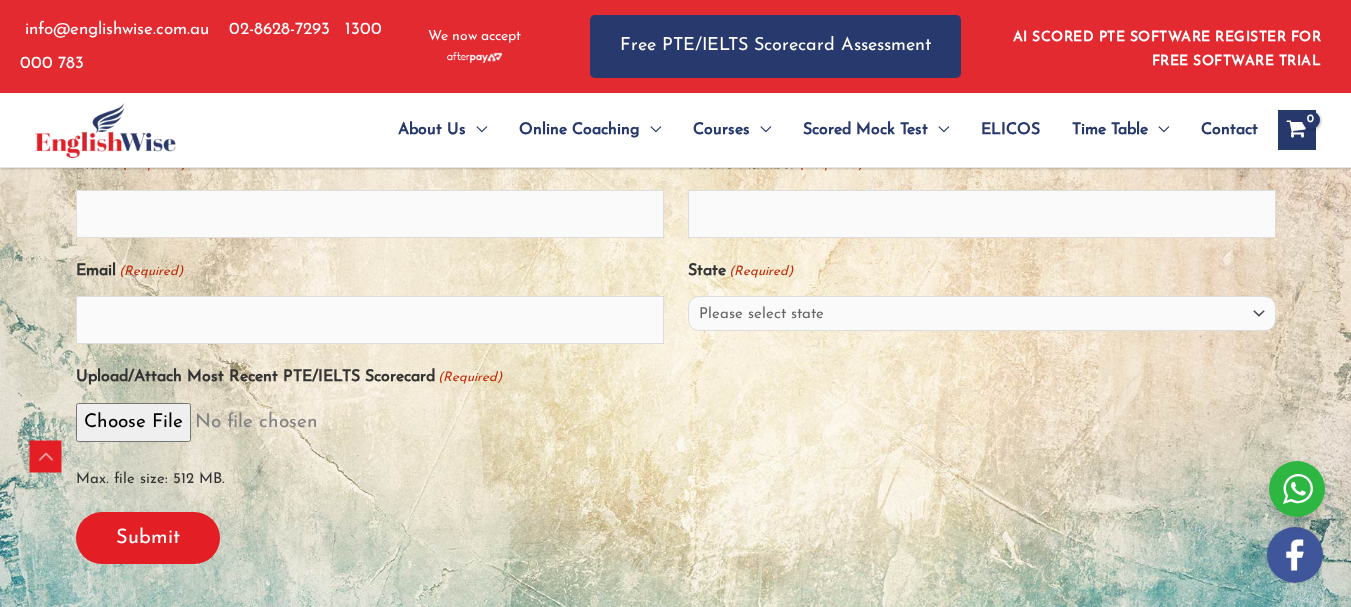 click on "Upload/Attach Most Recent PTE/IELTS Scorecard (Required) Max. file size: 512 MB." at bounding box center (676, 428) 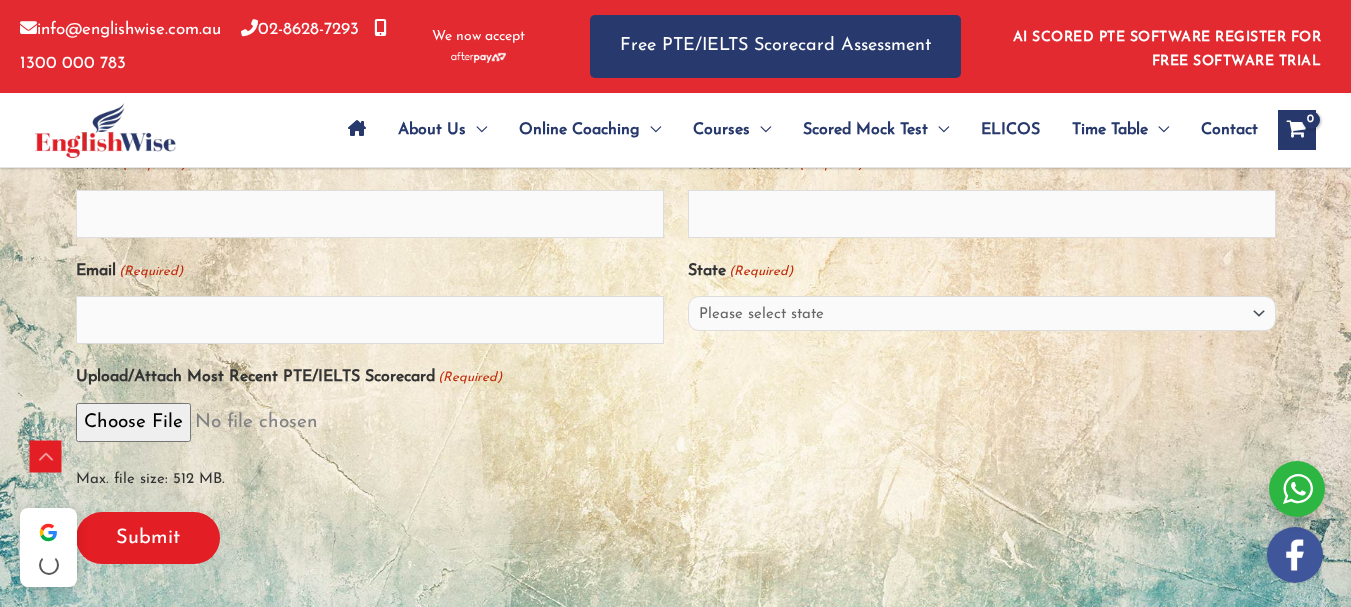 scroll, scrollTop: 0, scrollLeft: 0, axis: both 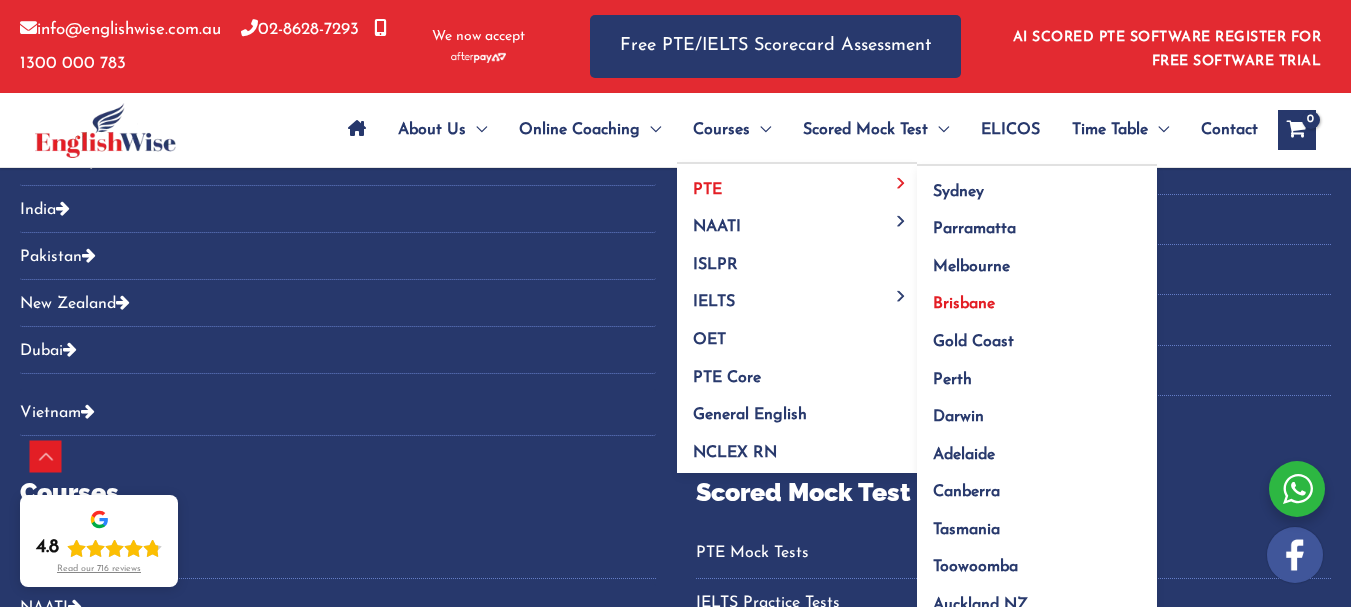 click on "Brisbane" at bounding box center (964, 304) 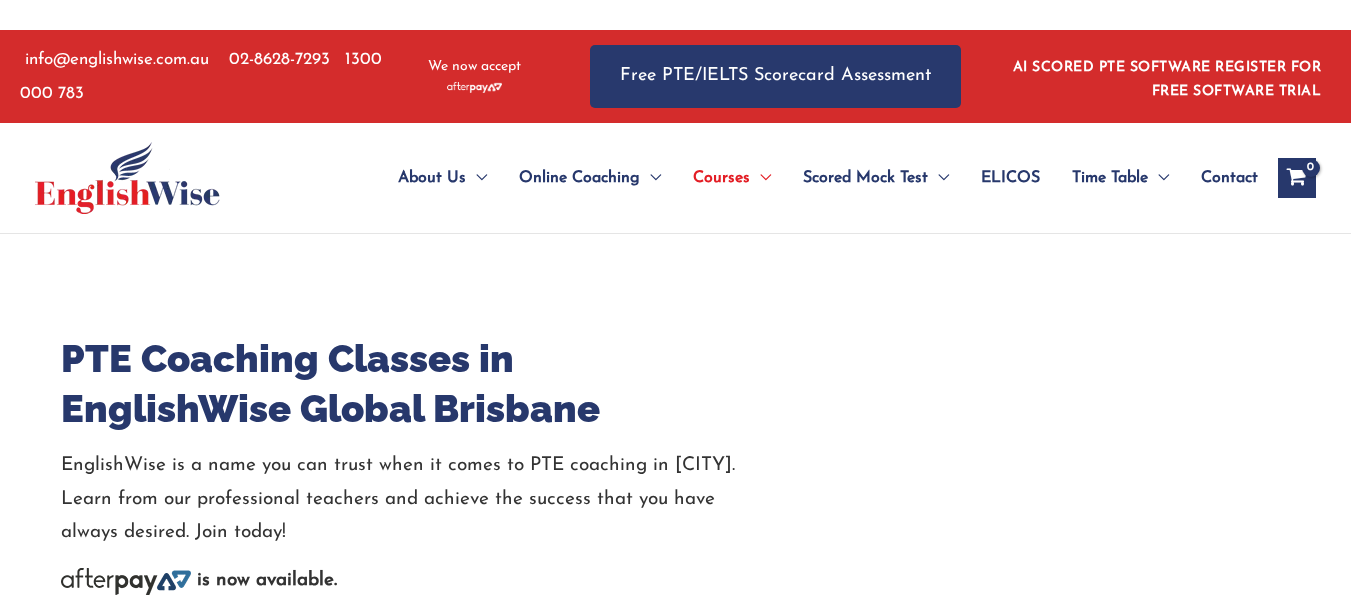 scroll, scrollTop: 38, scrollLeft: 0, axis: vertical 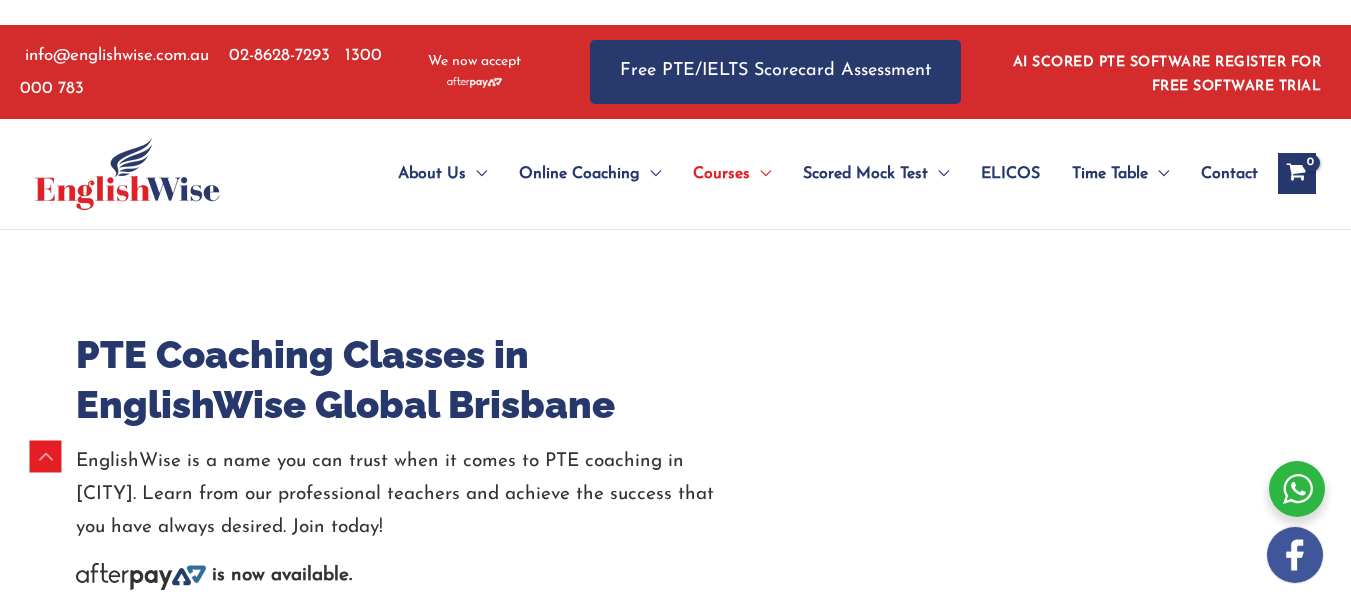 click on "Call Now
Register" at bounding box center (426, 649) 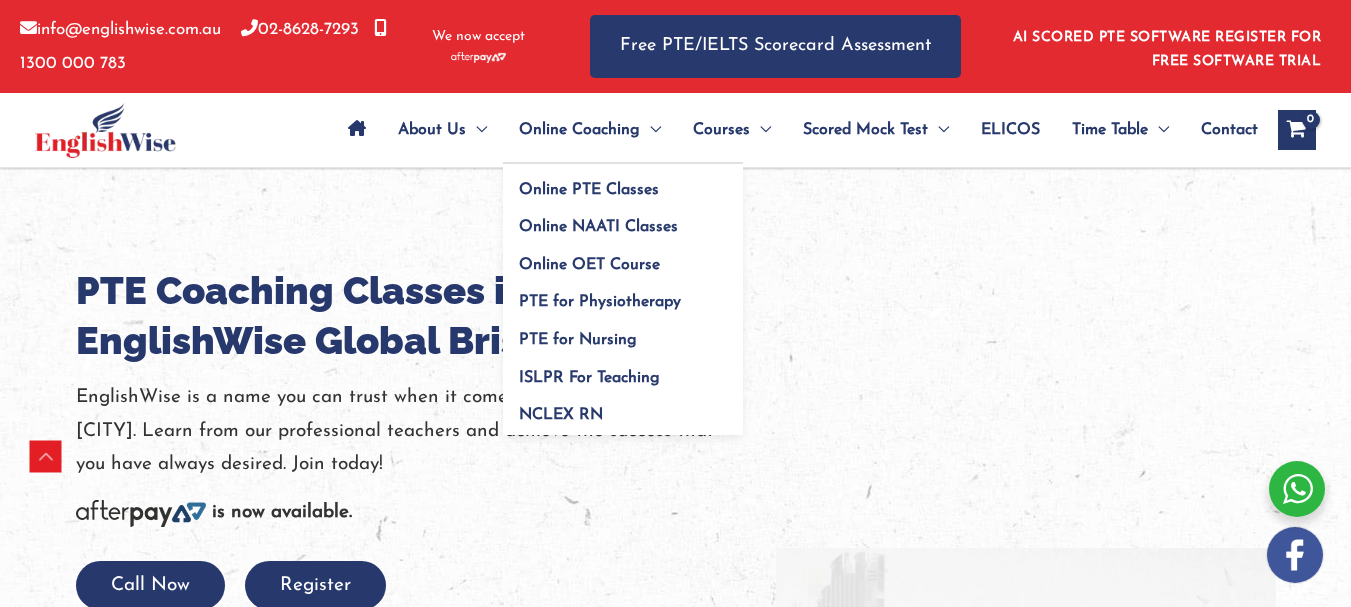 scroll, scrollTop: 456, scrollLeft: 0, axis: vertical 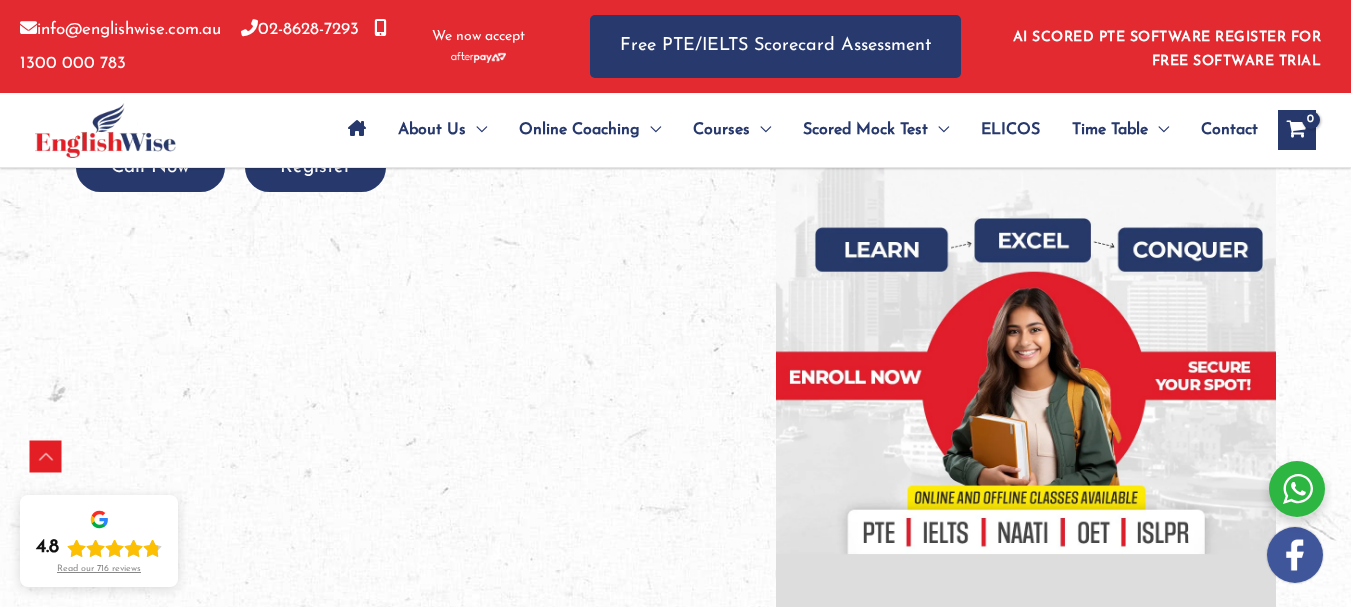 click at bounding box center (675, 238) 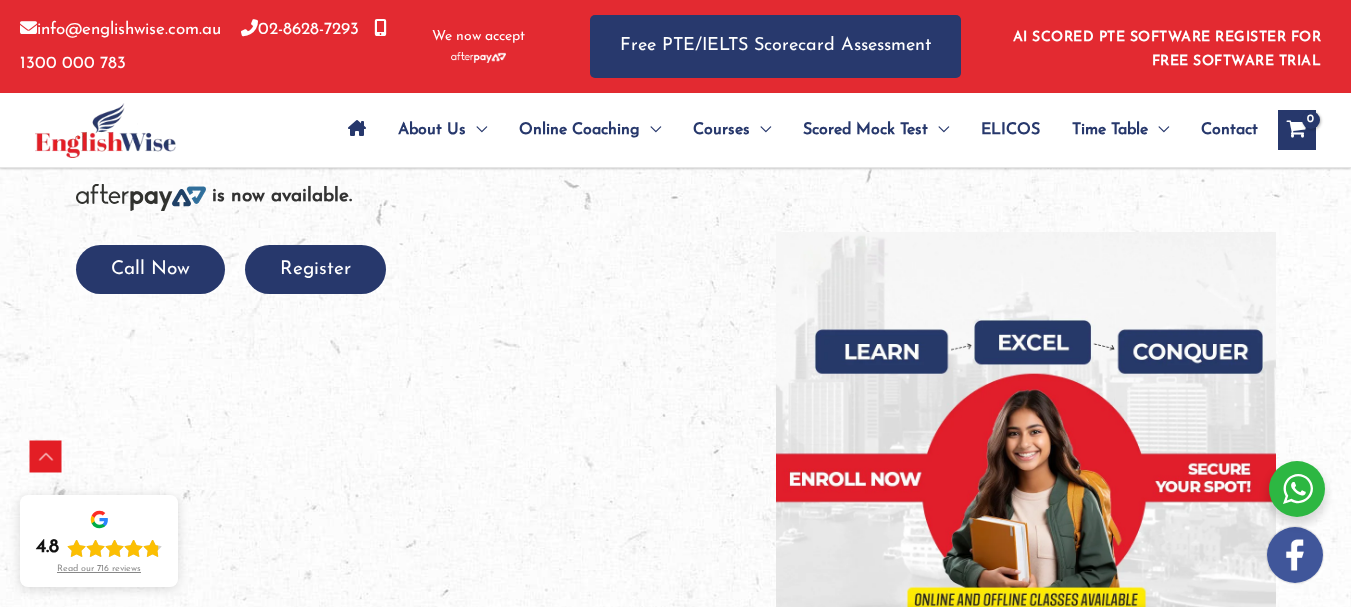 scroll, scrollTop: 376, scrollLeft: 0, axis: vertical 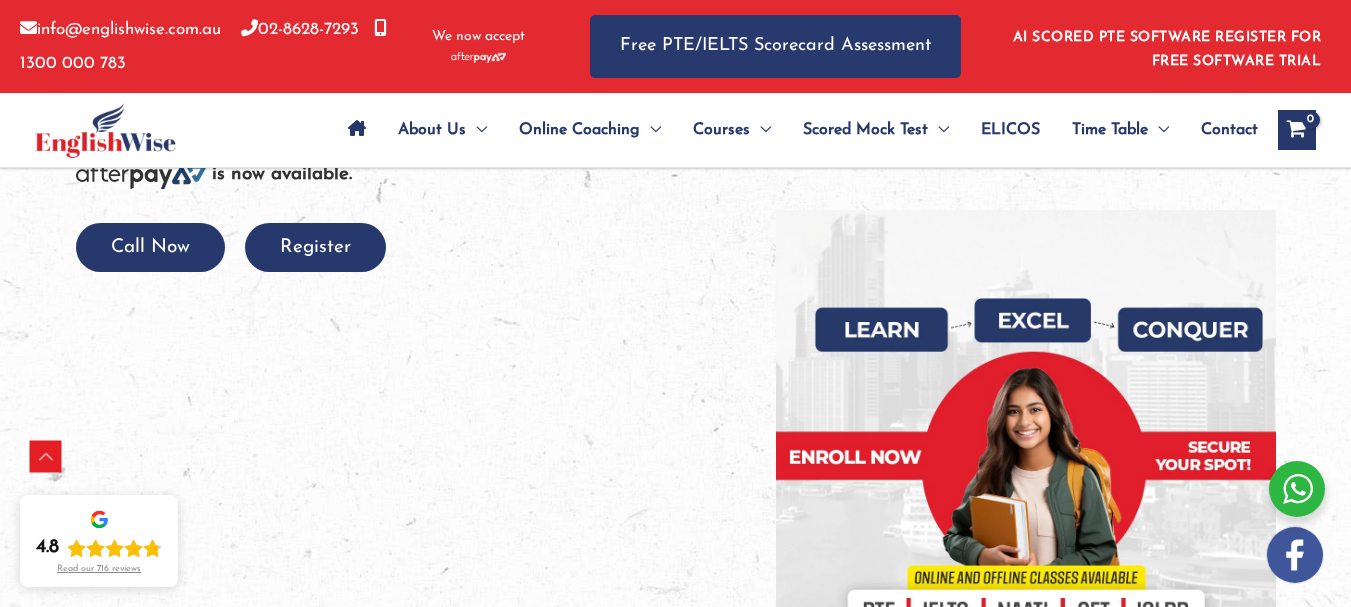 click on "Call Now
Register" at bounding box center [426, 247] 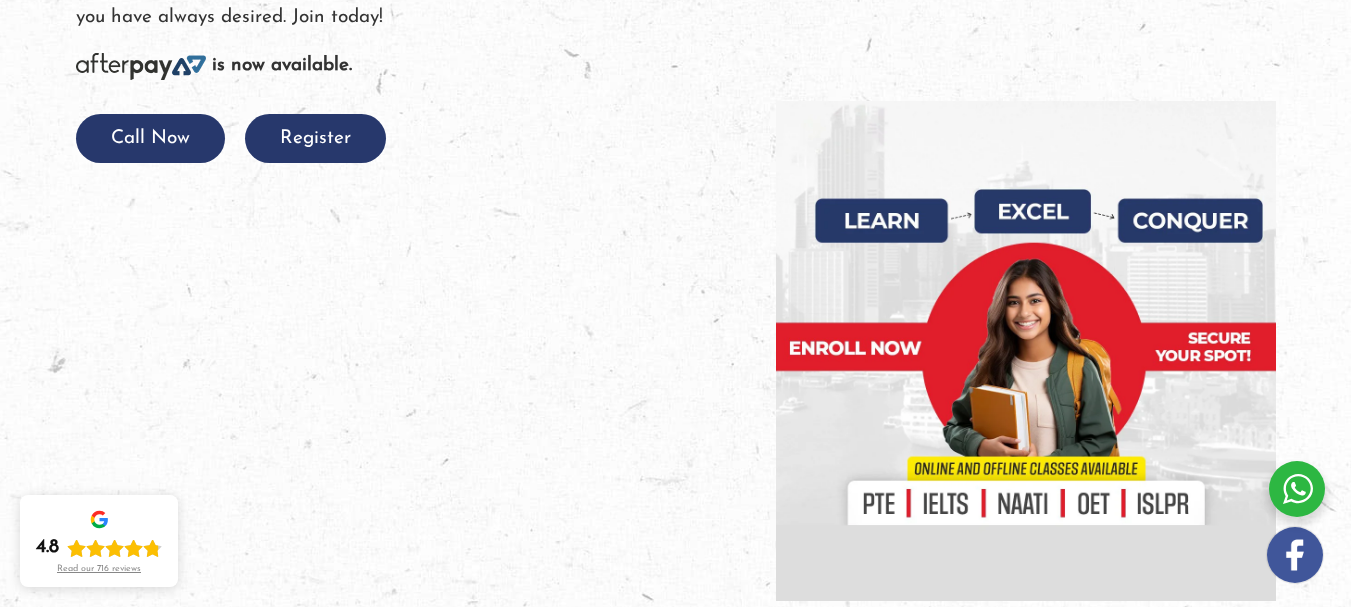 scroll, scrollTop: 200, scrollLeft: 0, axis: vertical 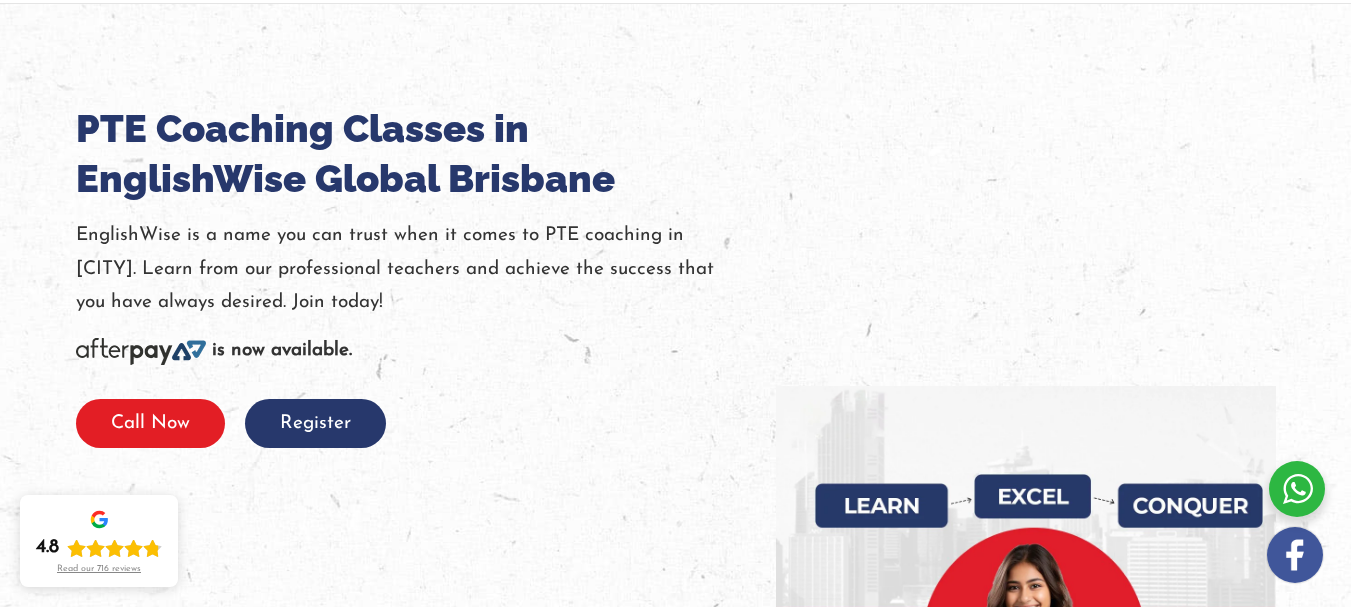 click on "Call Now" at bounding box center (150, 423) 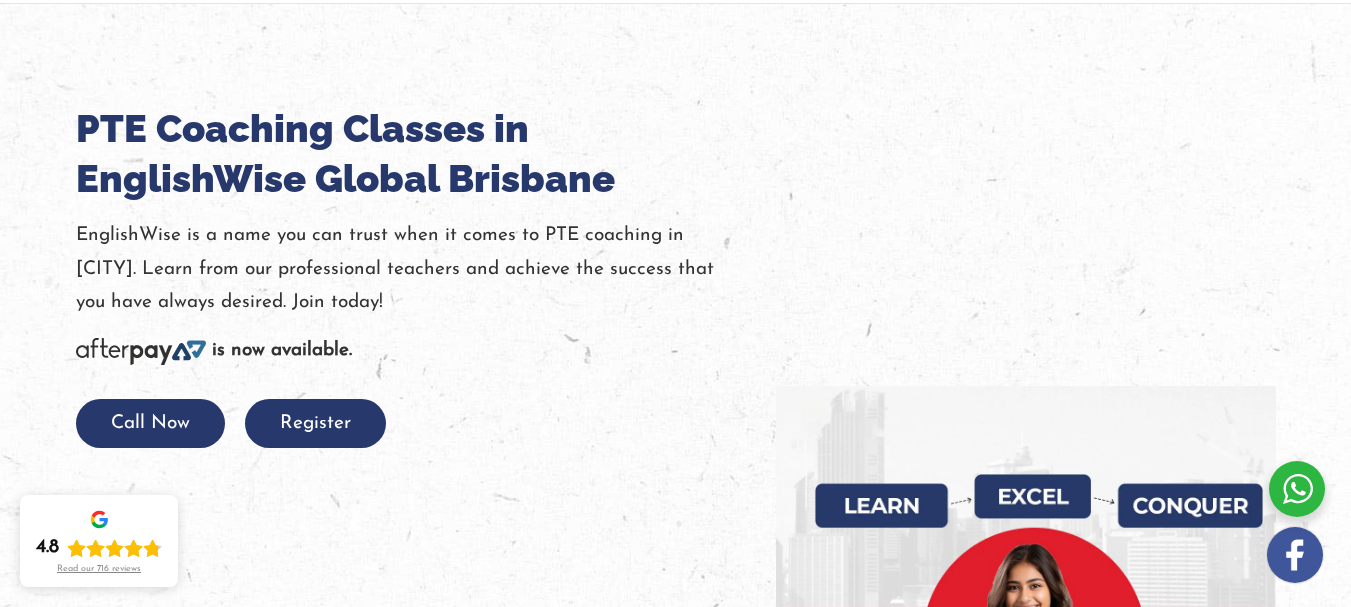 click at bounding box center (1297, 489) 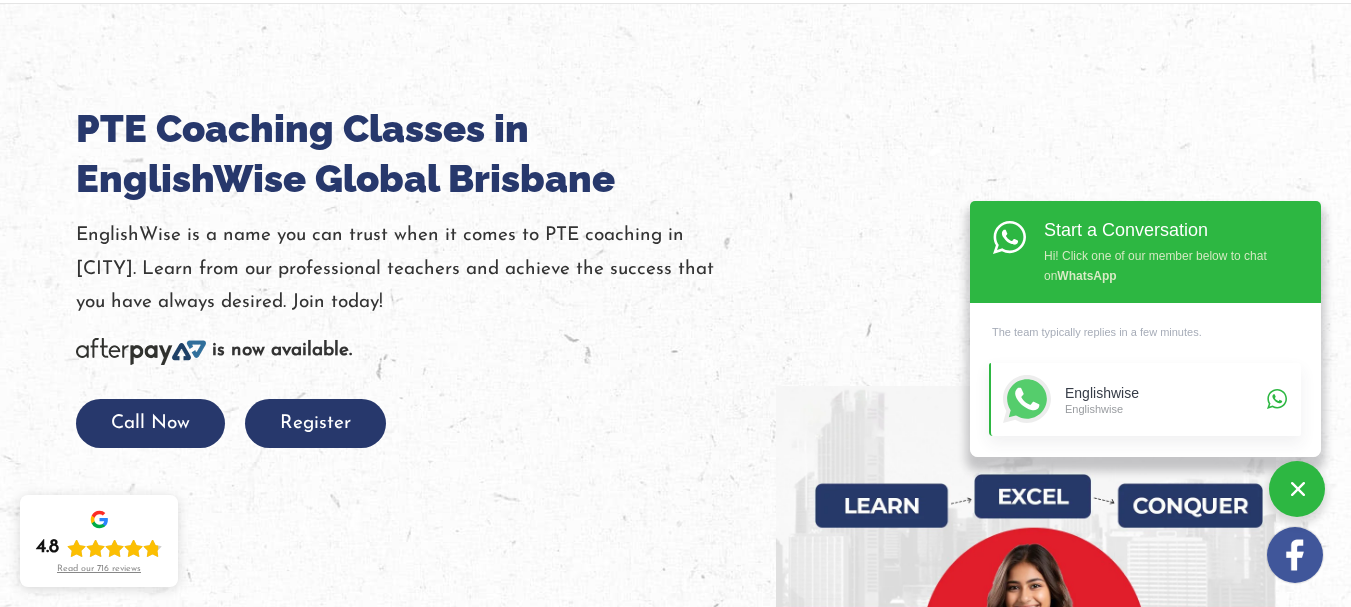 click on "Englishwise" at bounding box center (1163, 408) 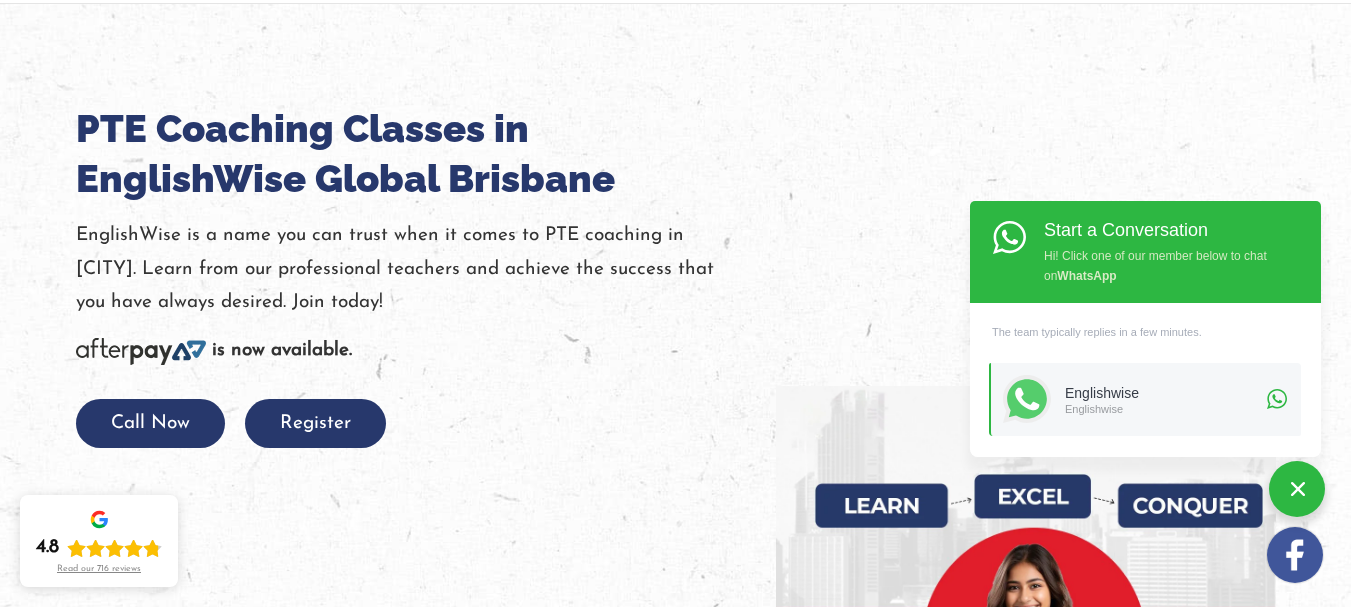 click at bounding box center [675, 494] 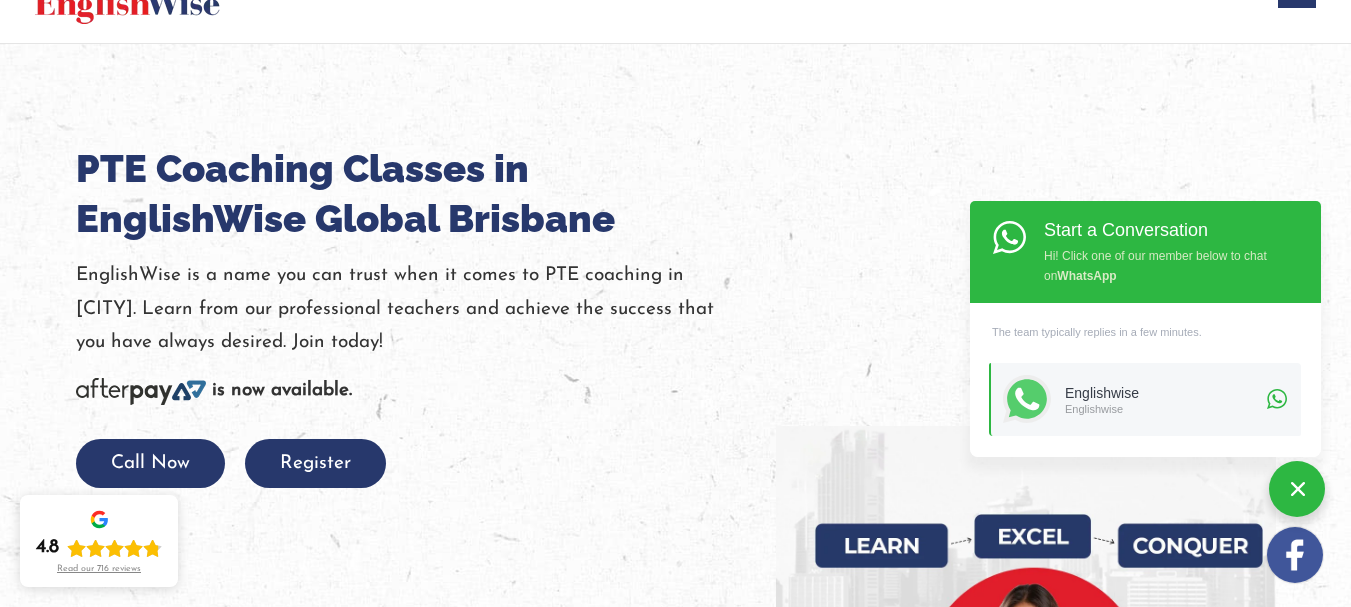 scroll, scrollTop: 0, scrollLeft: 0, axis: both 